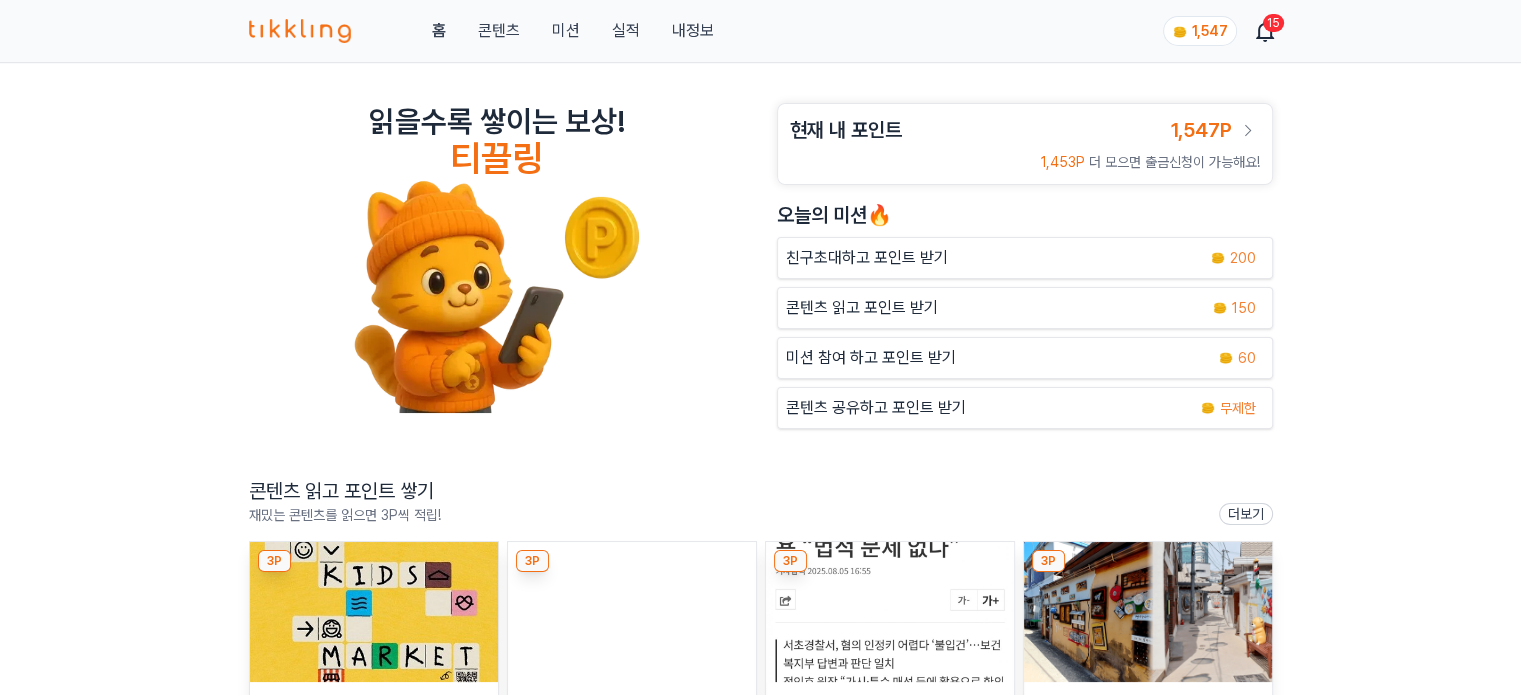 scroll, scrollTop: 400, scrollLeft: 0, axis: vertical 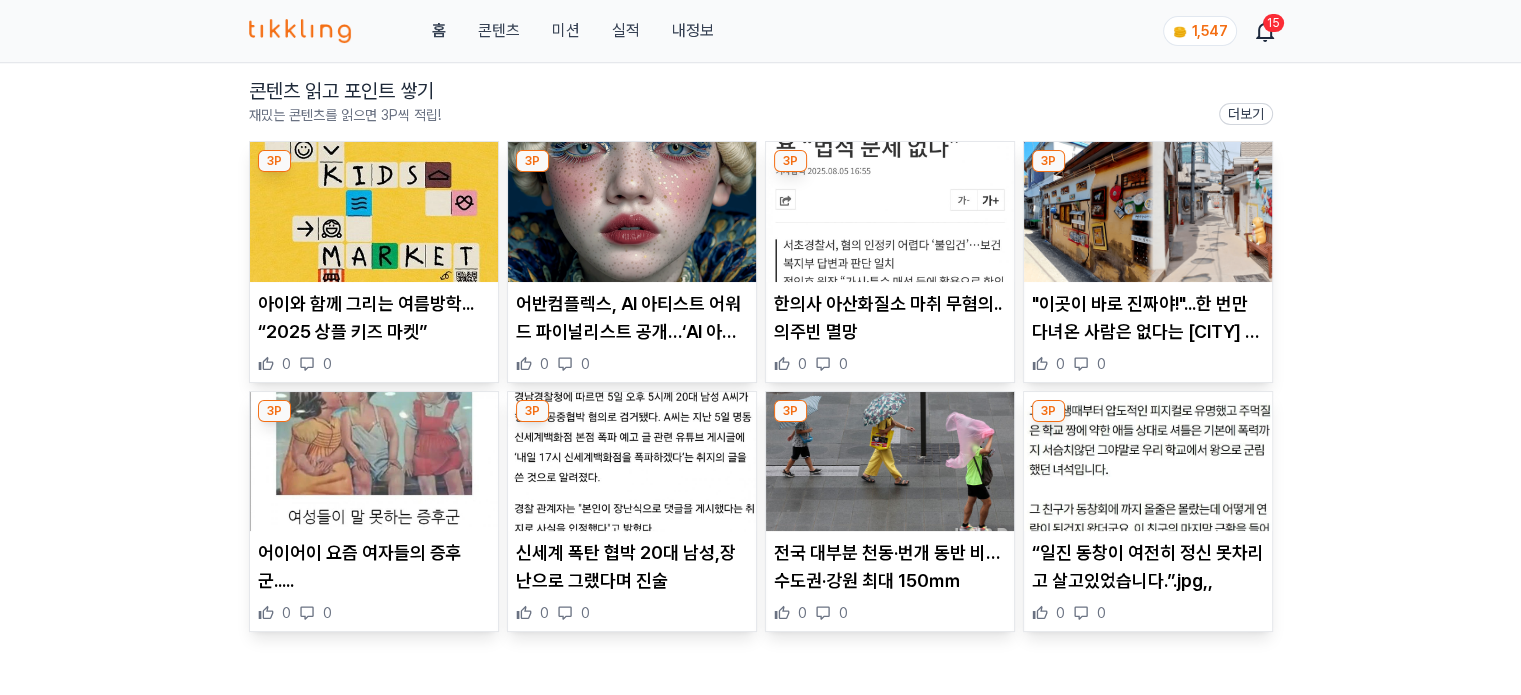 click at bounding box center [374, 212] 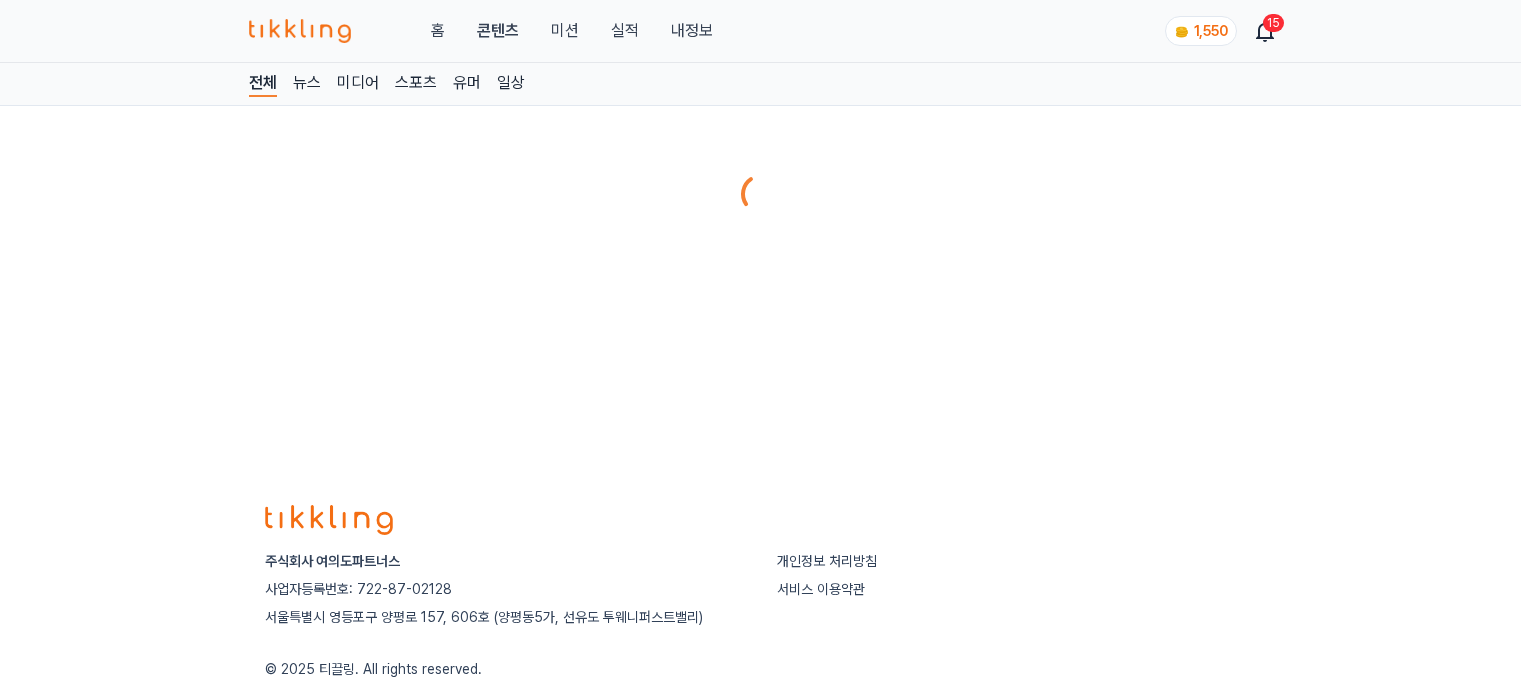 scroll, scrollTop: 0, scrollLeft: 0, axis: both 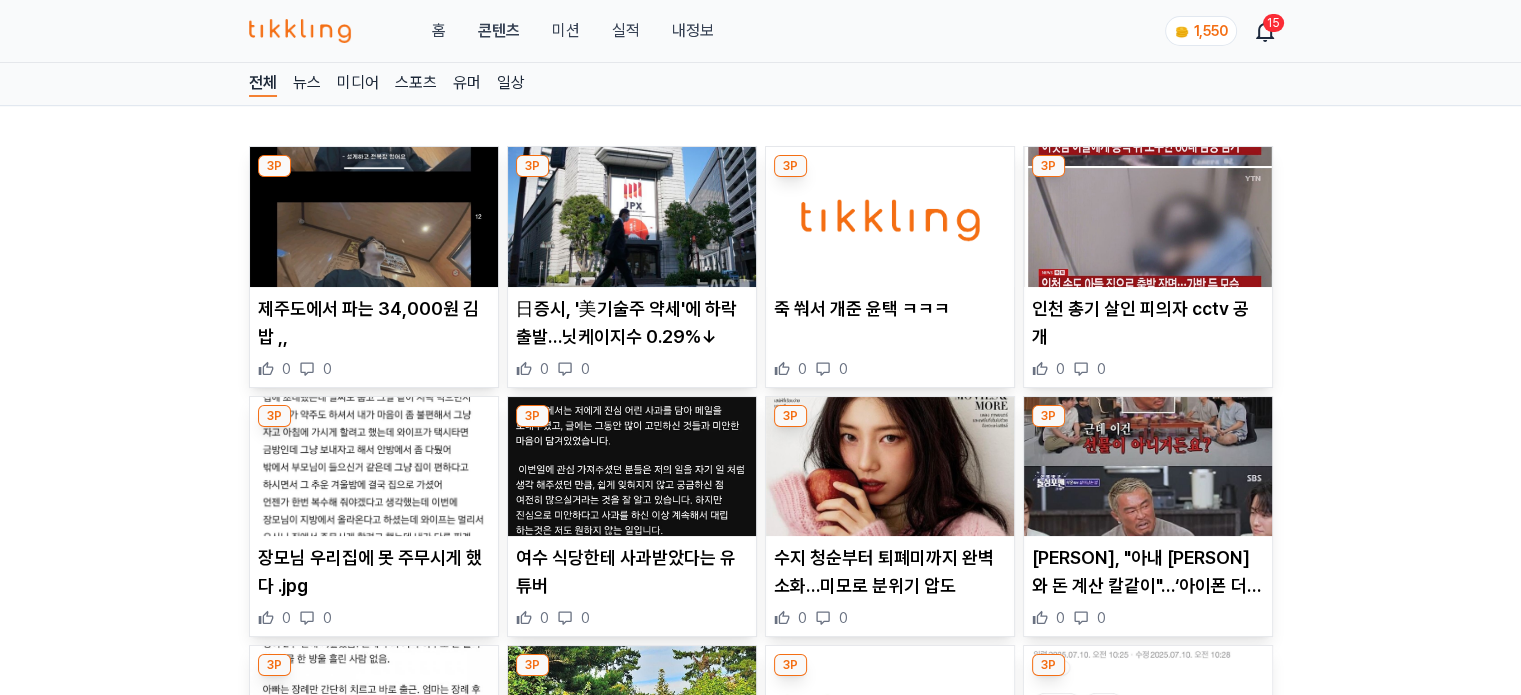 click at bounding box center (632, 217) 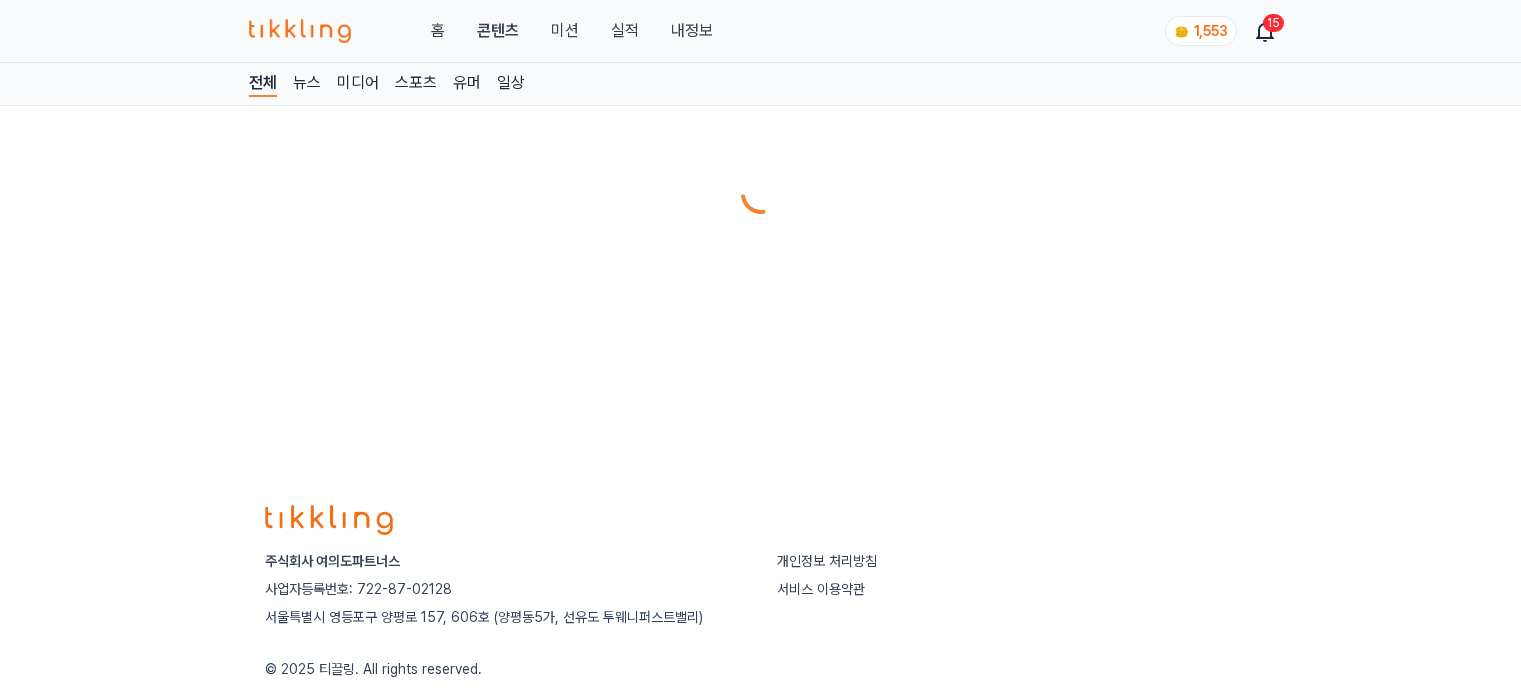 scroll, scrollTop: 0, scrollLeft: 0, axis: both 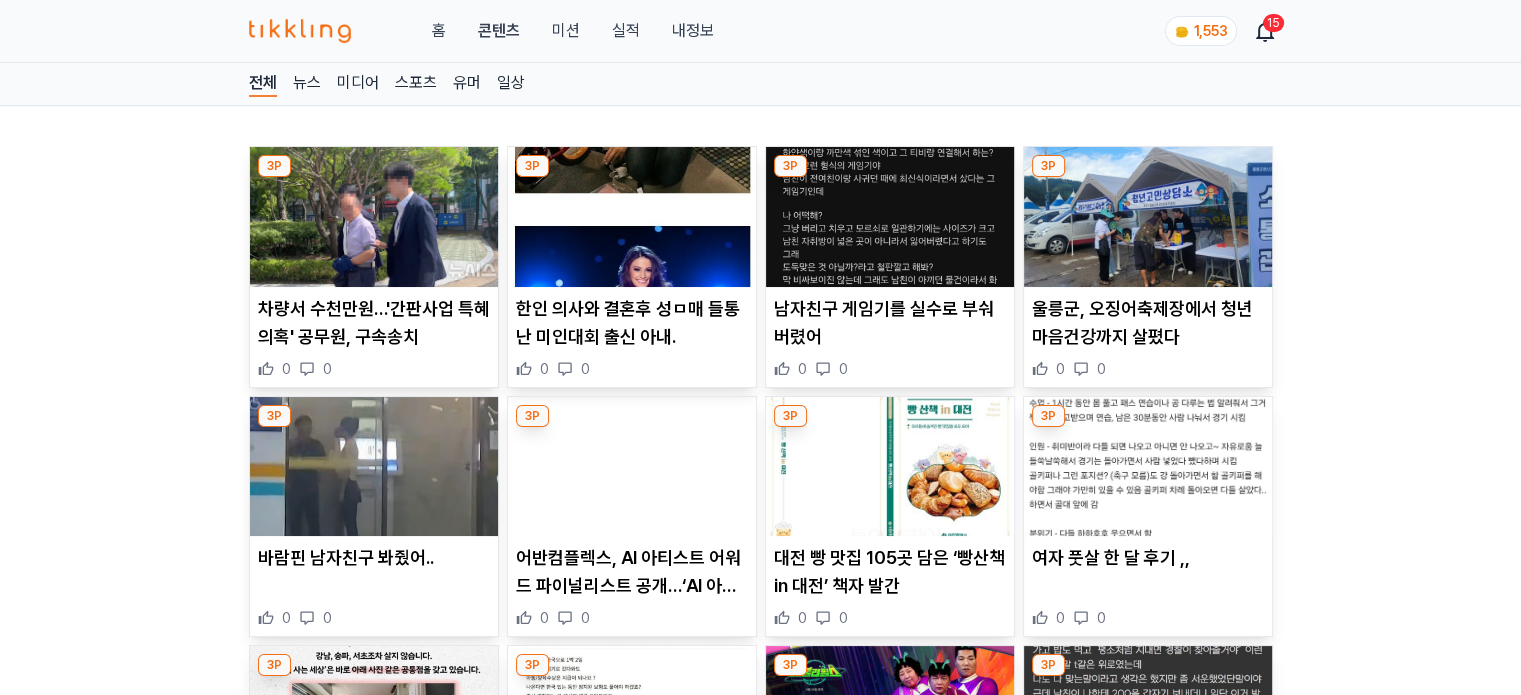 click at bounding box center [890, 217] 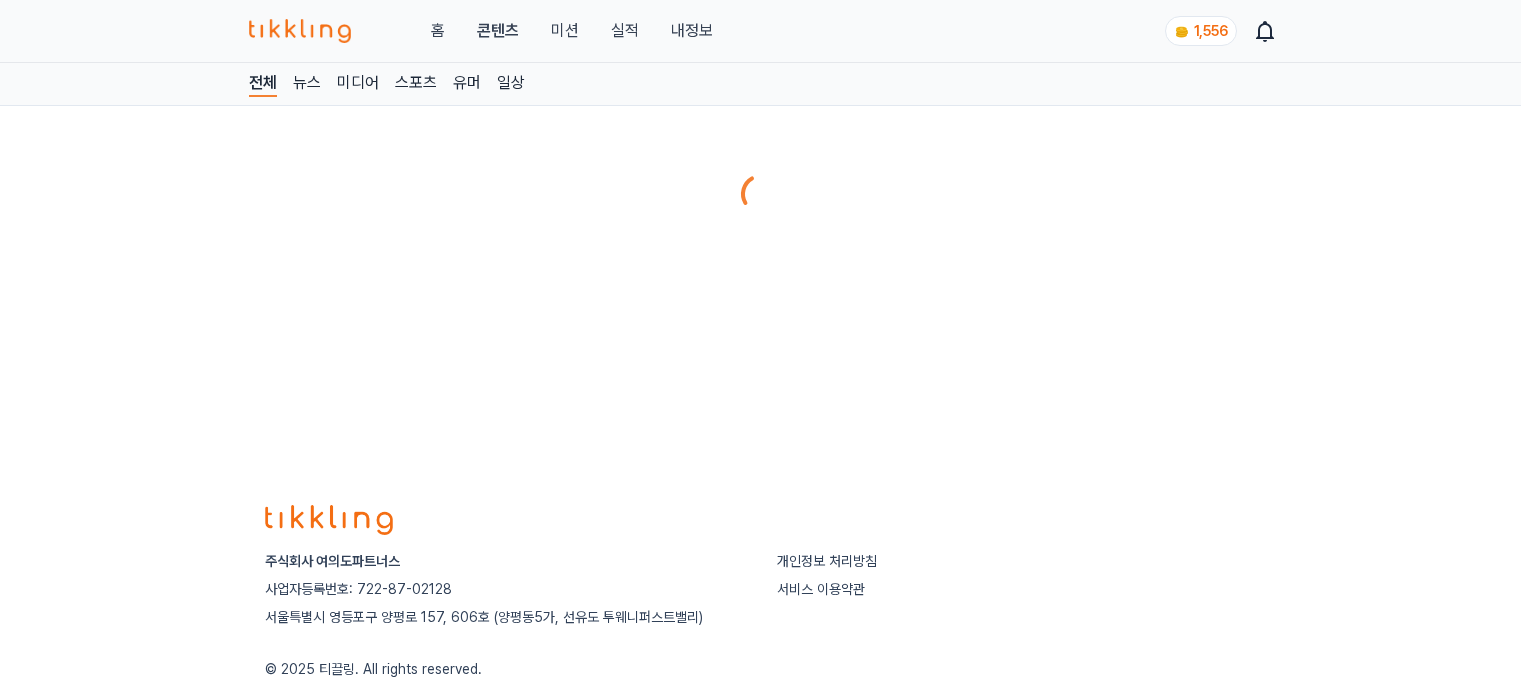 scroll, scrollTop: 0, scrollLeft: 0, axis: both 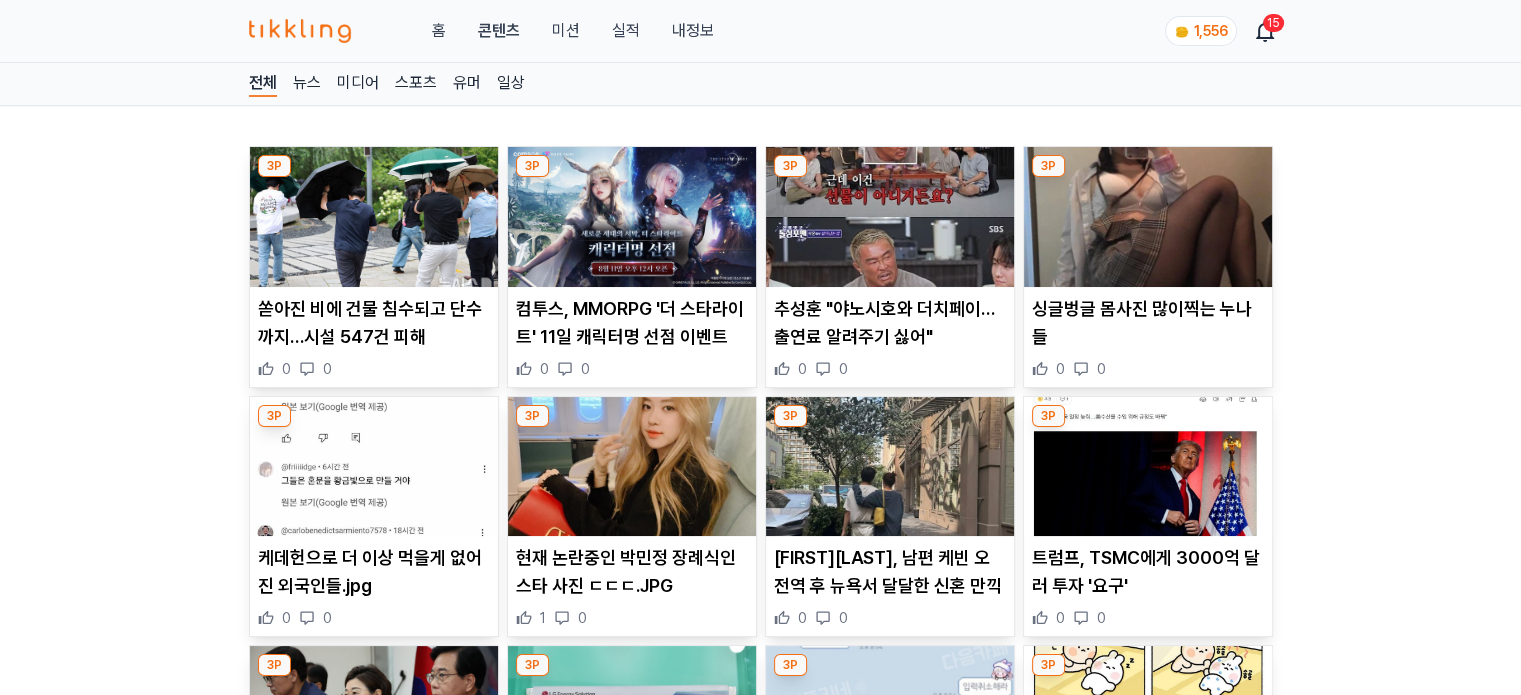 click at bounding box center [374, 467] 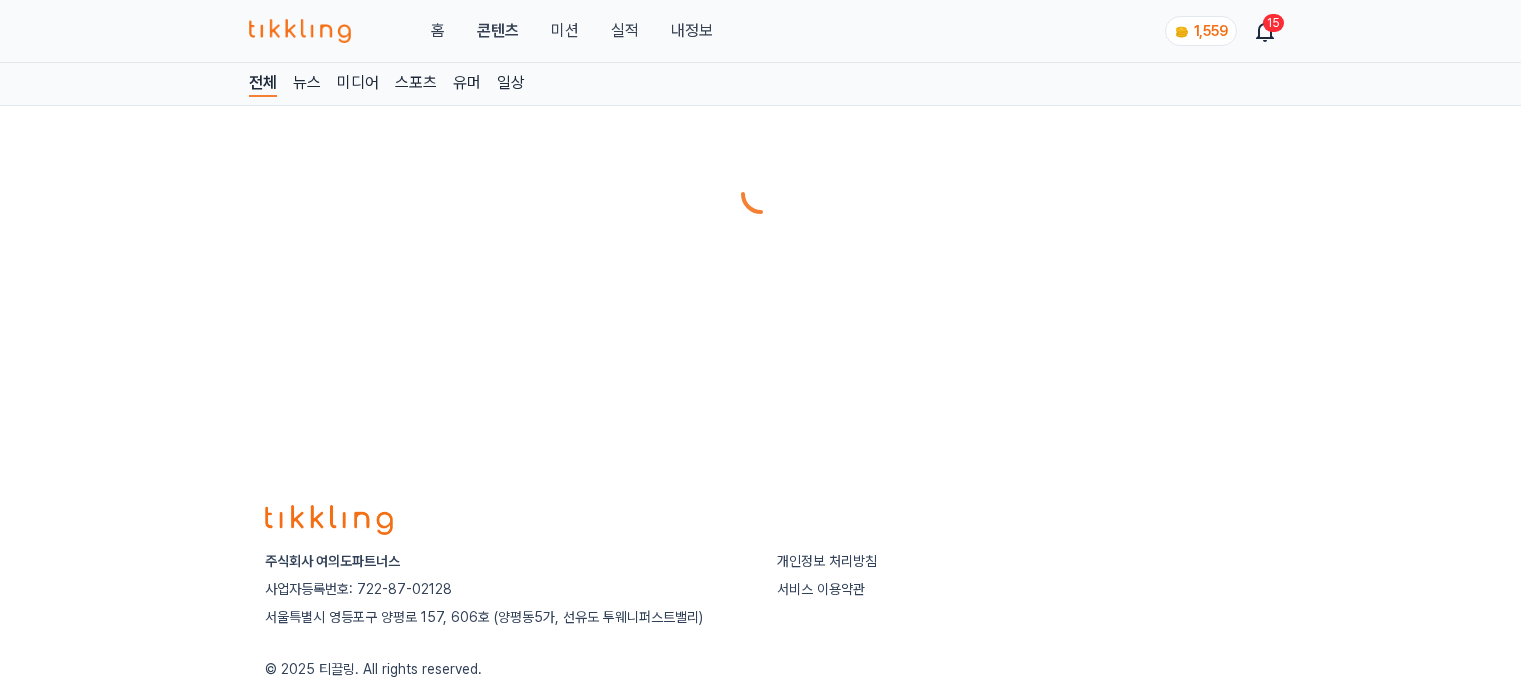 scroll, scrollTop: 0, scrollLeft: 0, axis: both 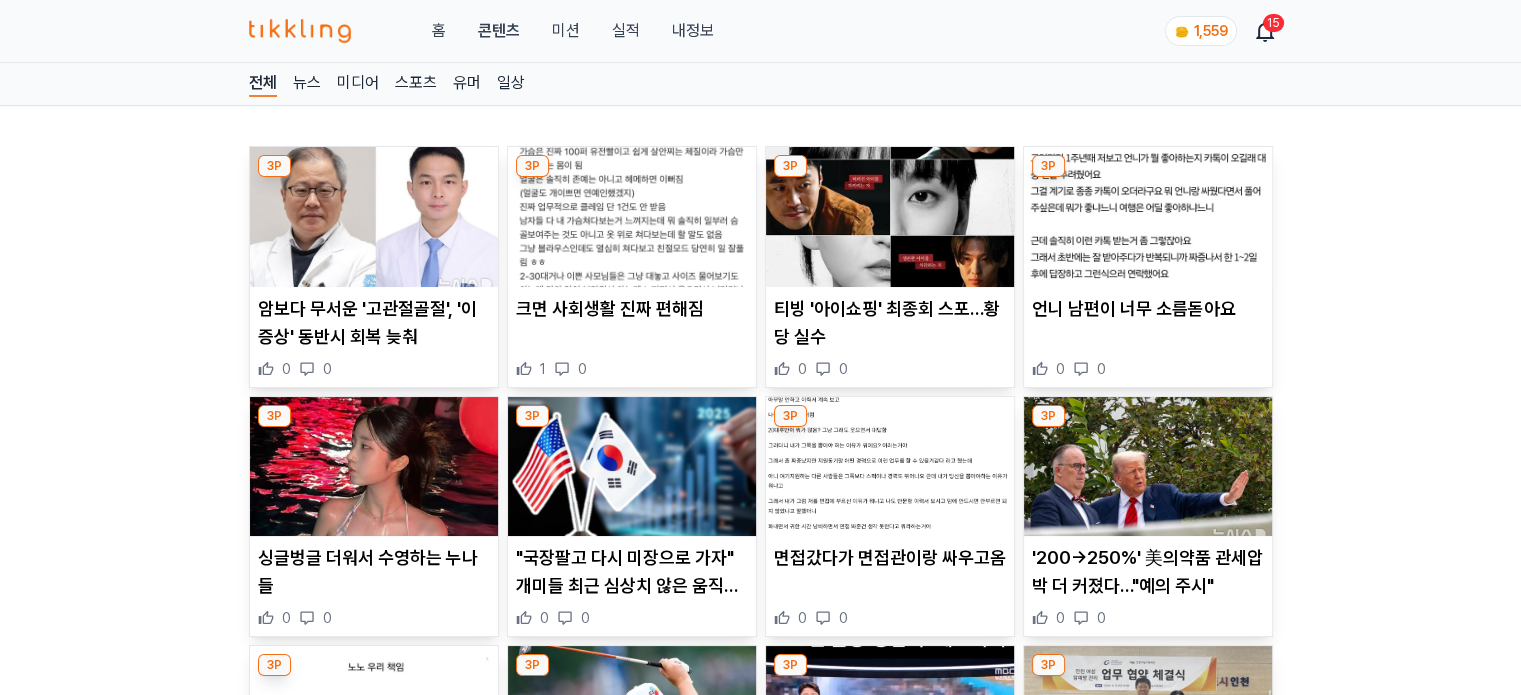 click at bounding box center (632, 217) 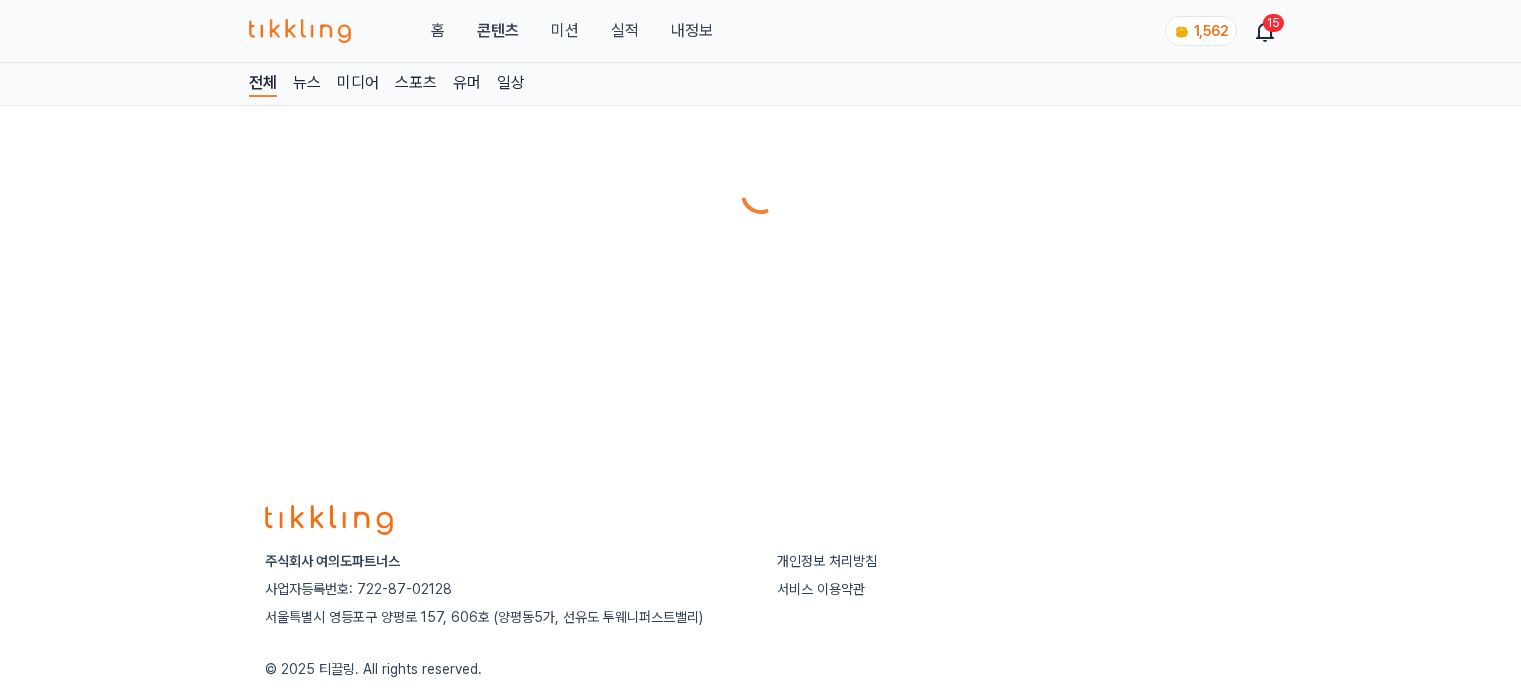 scroll, scrollTop: 0, scrollLeft: 0, axis: both 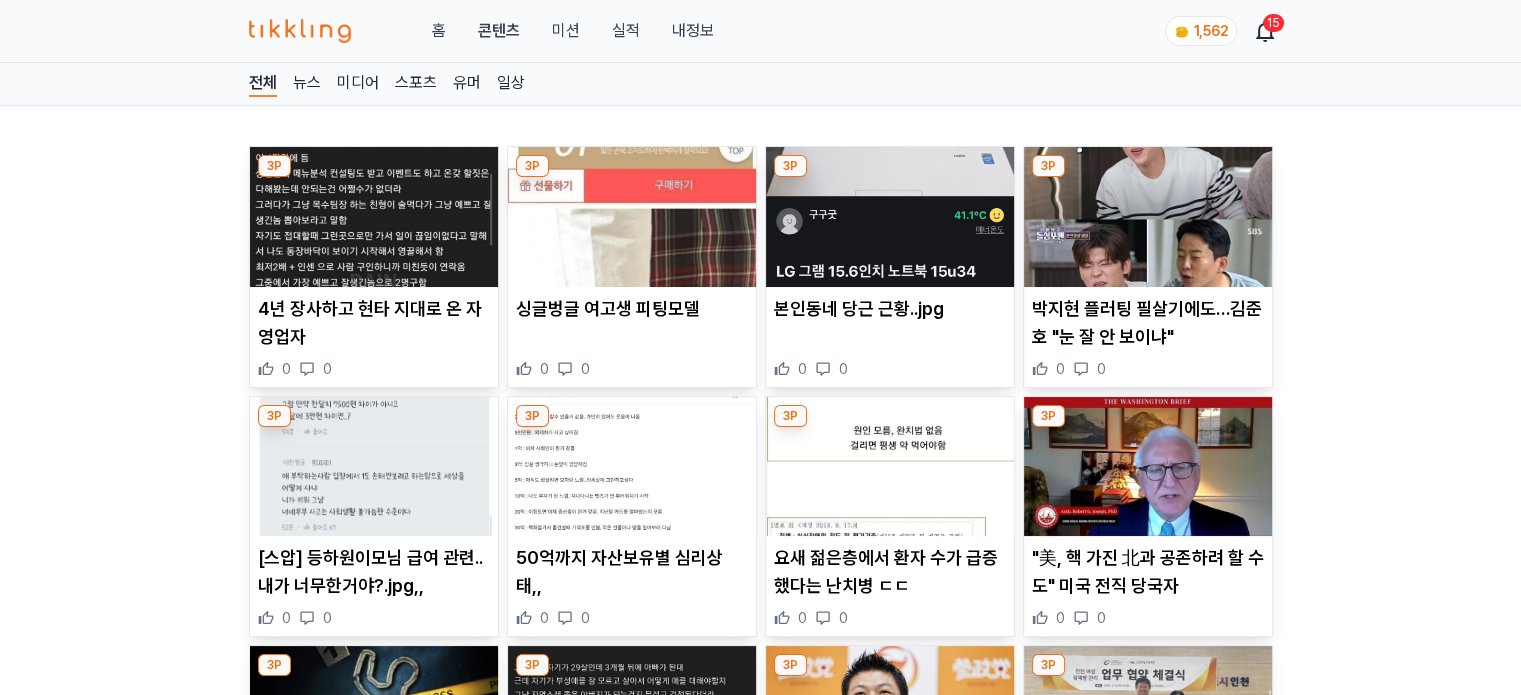 click at bounding box center (890, 217) 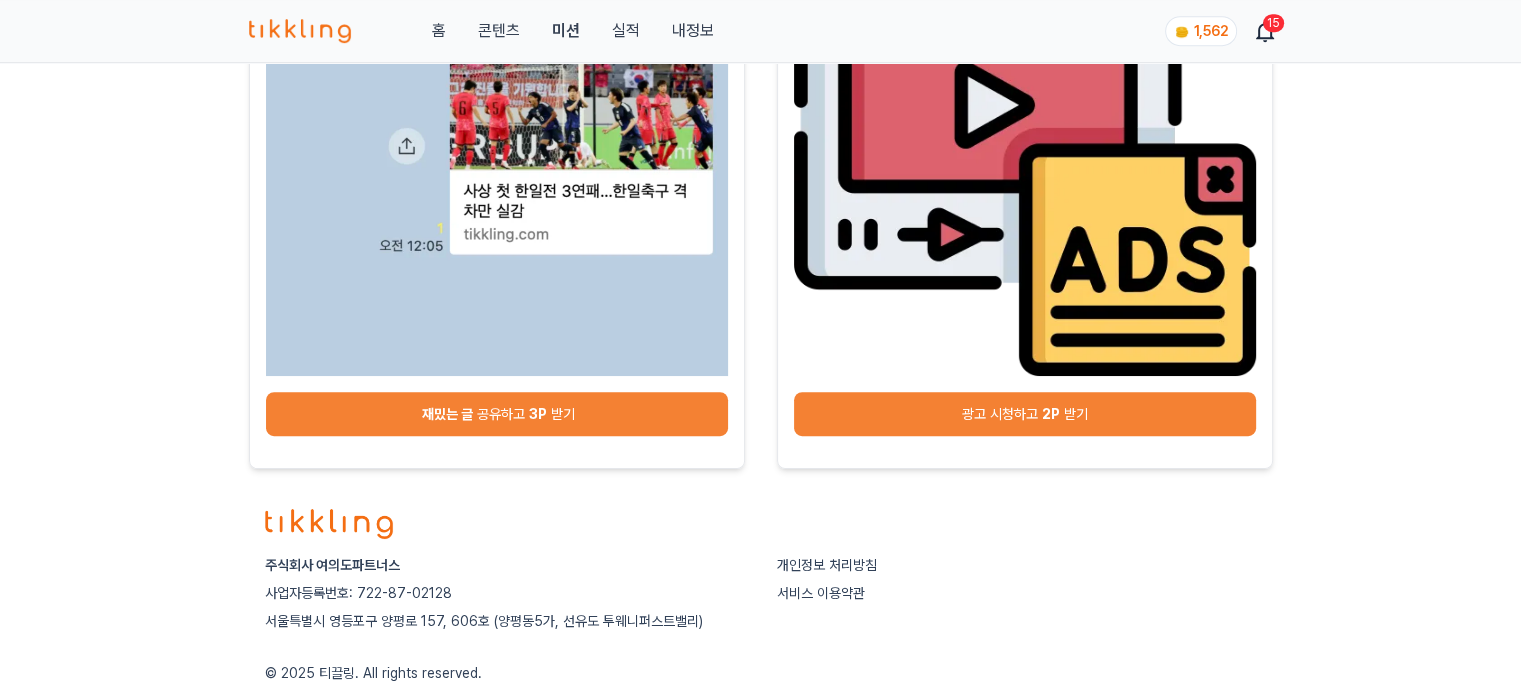 scroll, scrollTop: 1000, scrollLeft: 0, axis: vertical 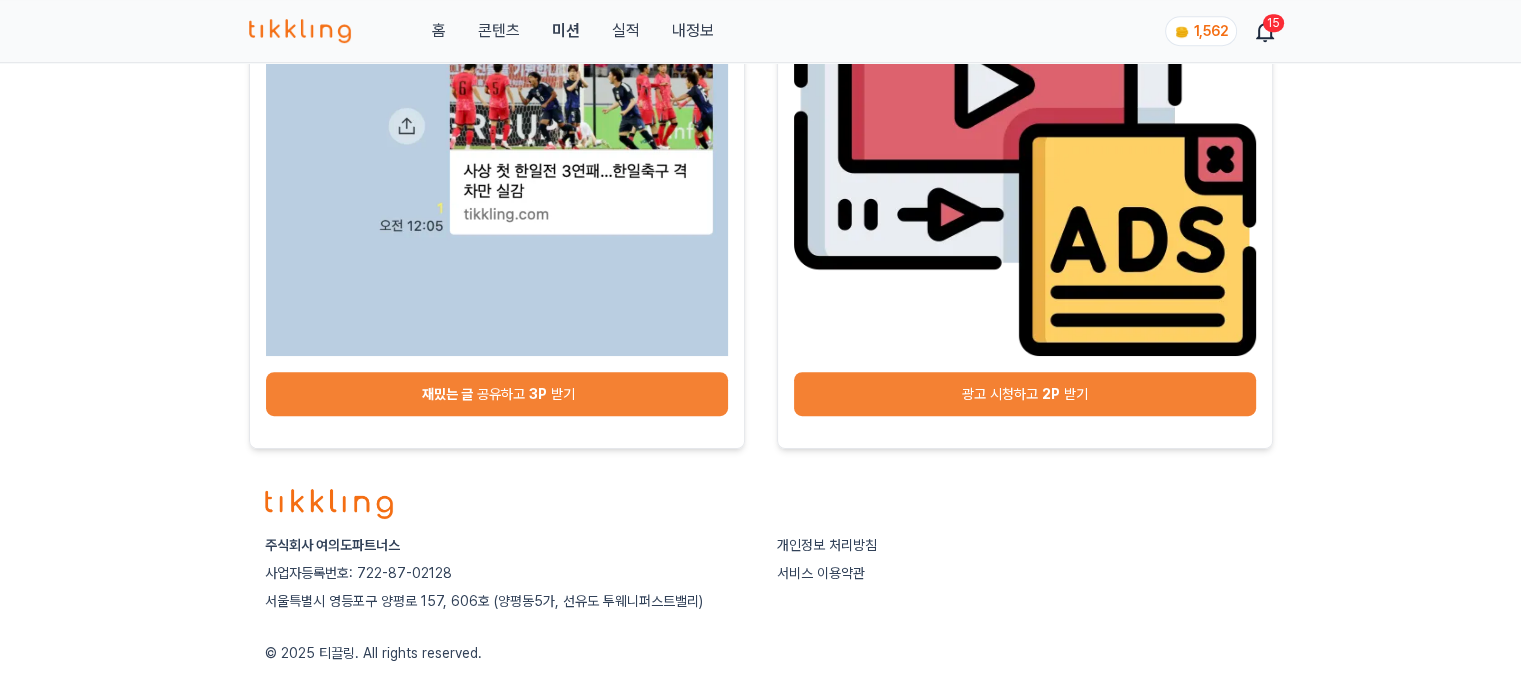 click on "광고 시청하고  2P  받기" at bounding box center [1025, 394] 